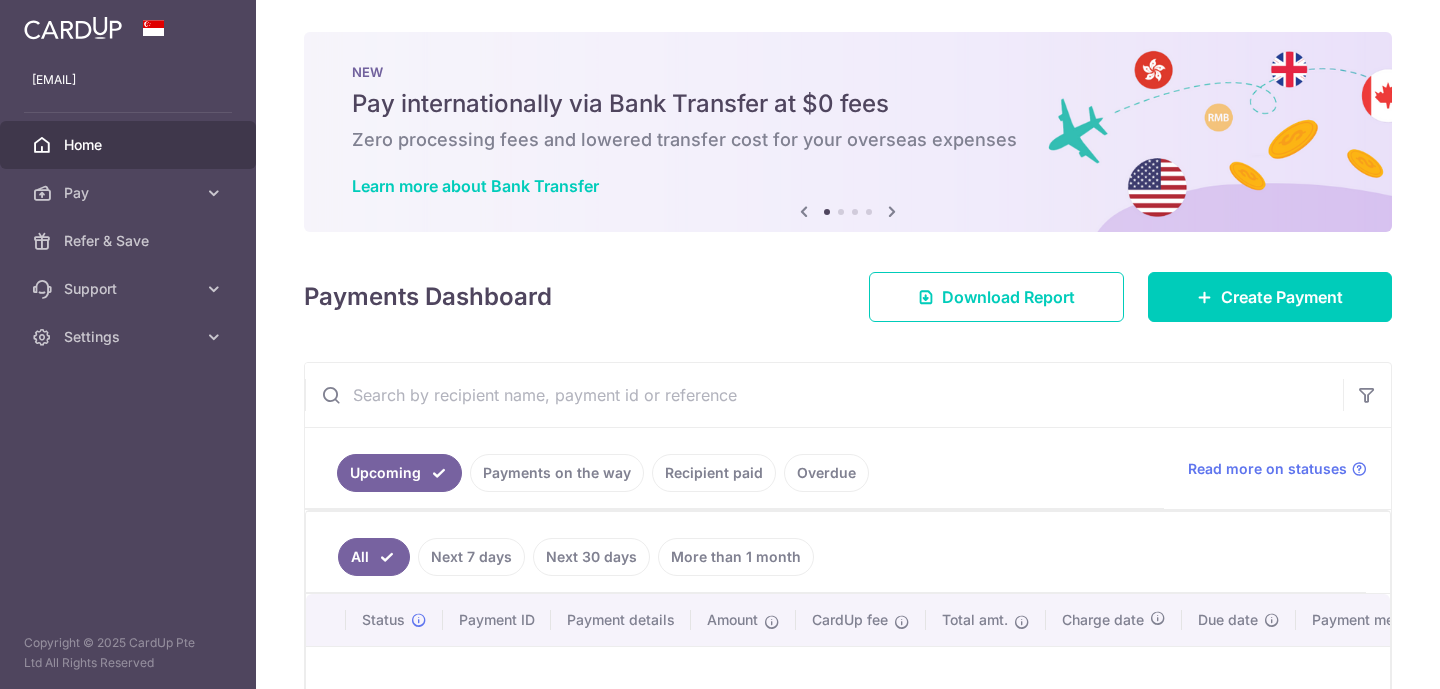 scroll, scrollTop: 0, scrollLeft: 0, axis: both 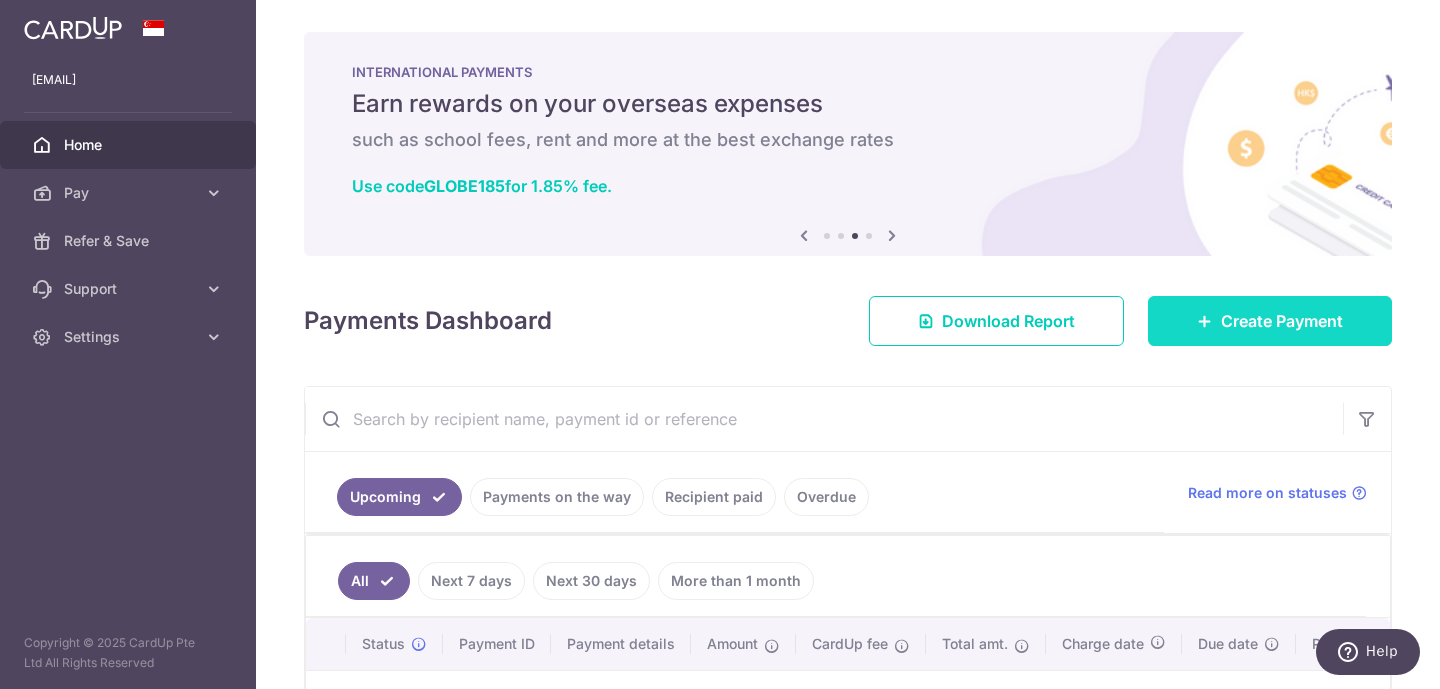 click on "Create Payment" at bounding box center [1270, 321] 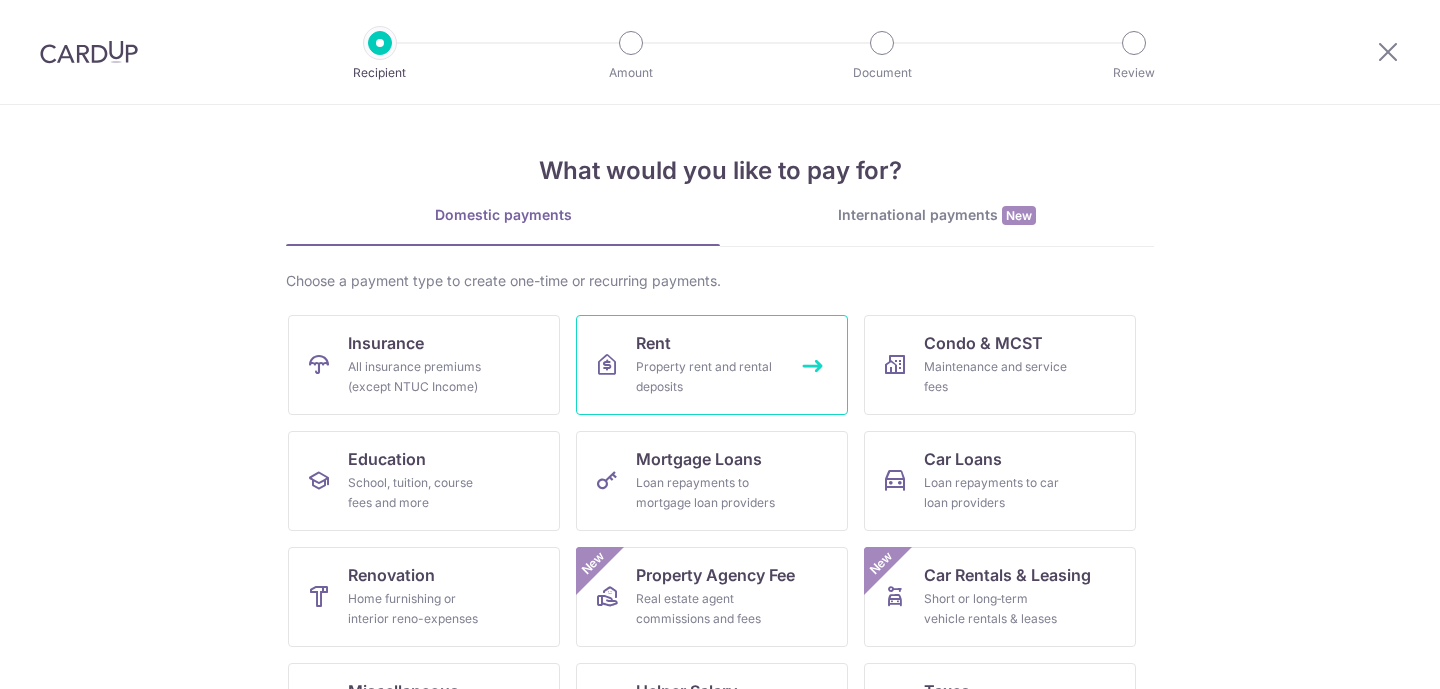 click on "Rent Property rent and rental deposits" at bounding box center [712, 365] 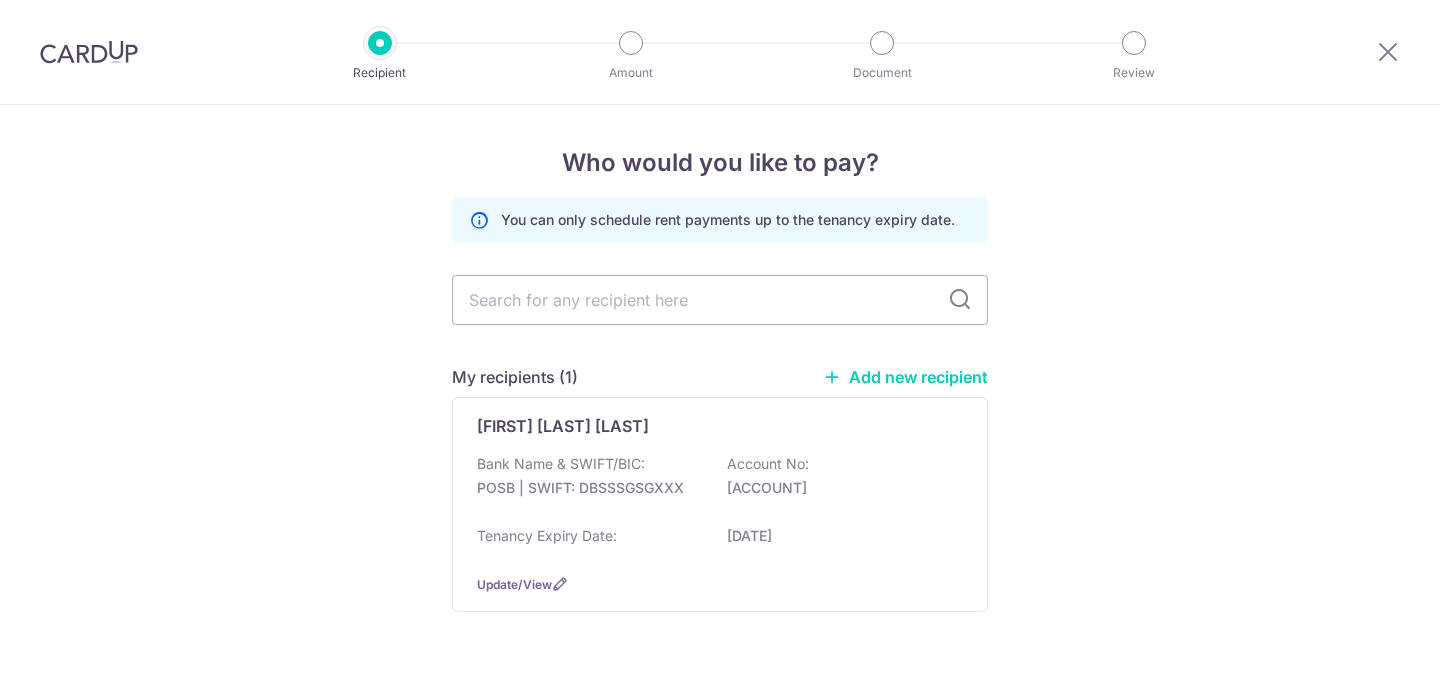 scroll, scrollTop: 0, scrollLeft: 0, axis: both 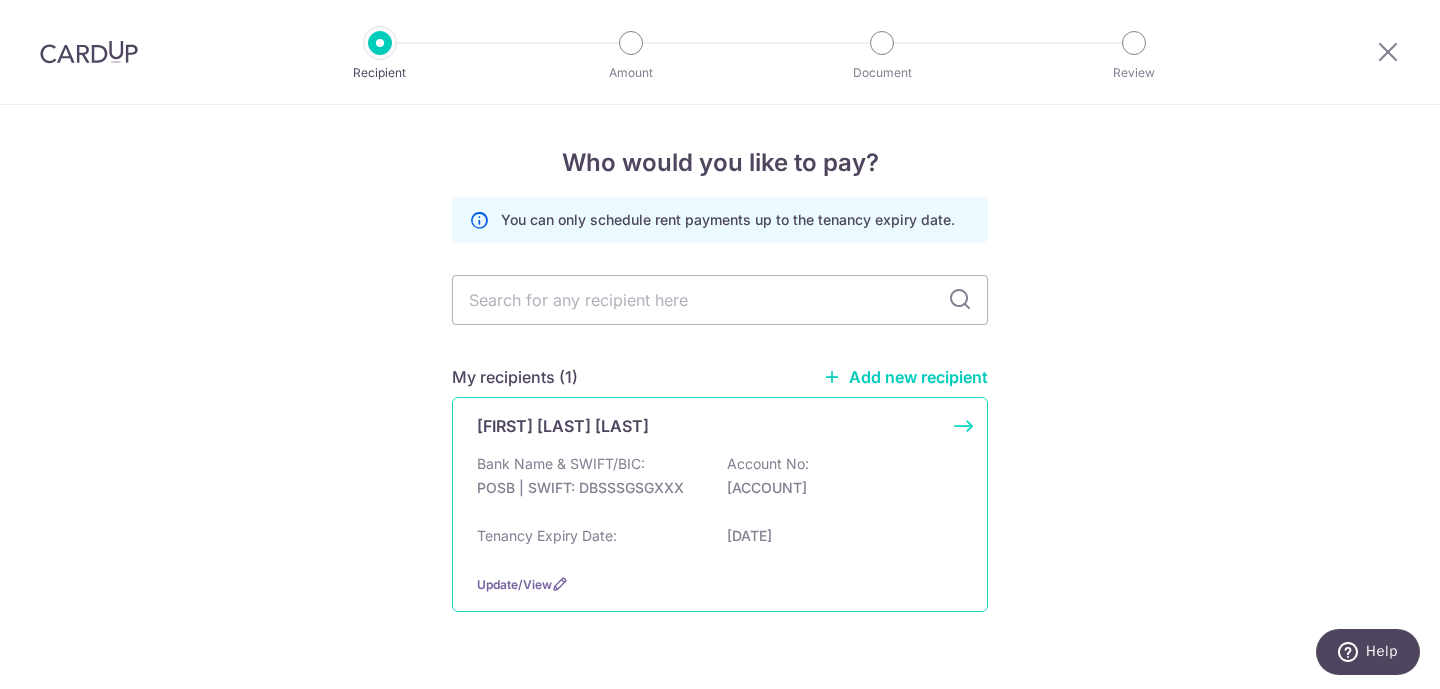 click on "Bank Name & SWIFT/BIC:
POSB | SWIFT: DBSSSGSGXXX
Account No:
[ACCOUNT]" at bounding box center (720, 486) 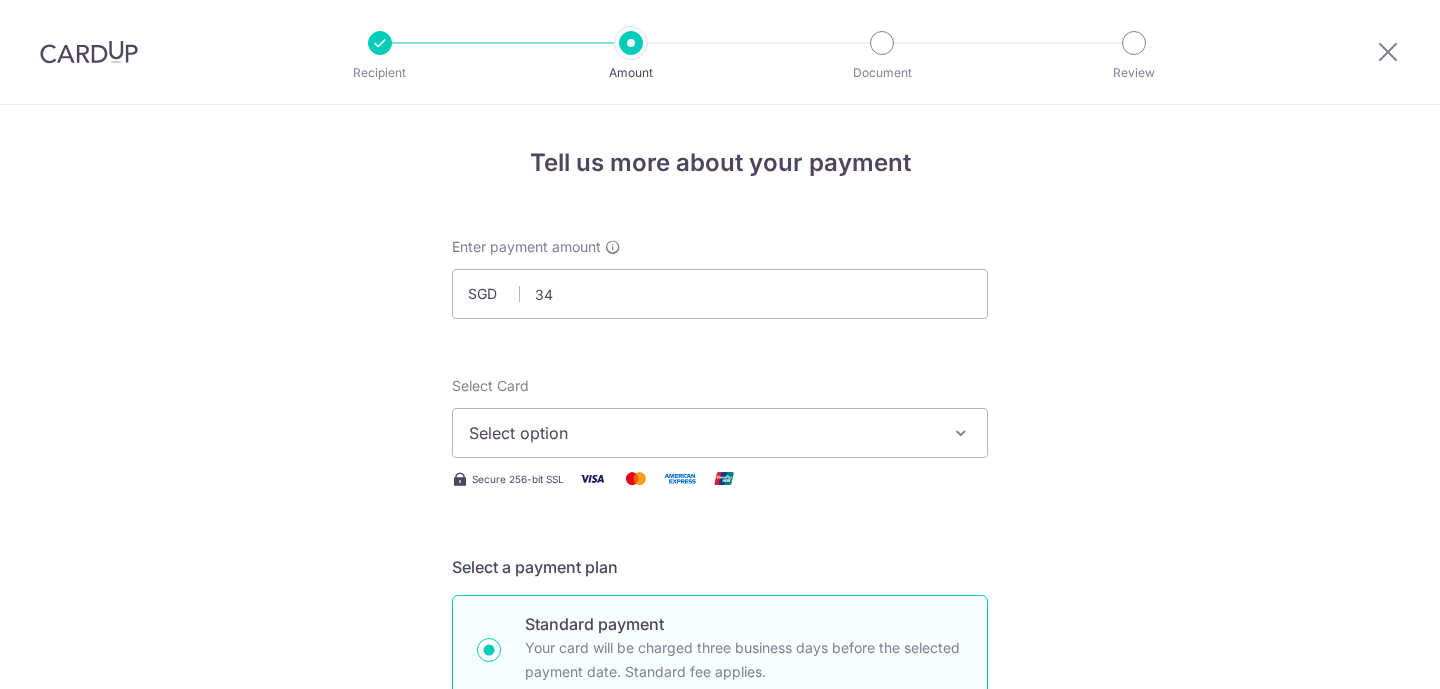 scroll, scrollTop: 0, scrollLeft: 0, axis: both 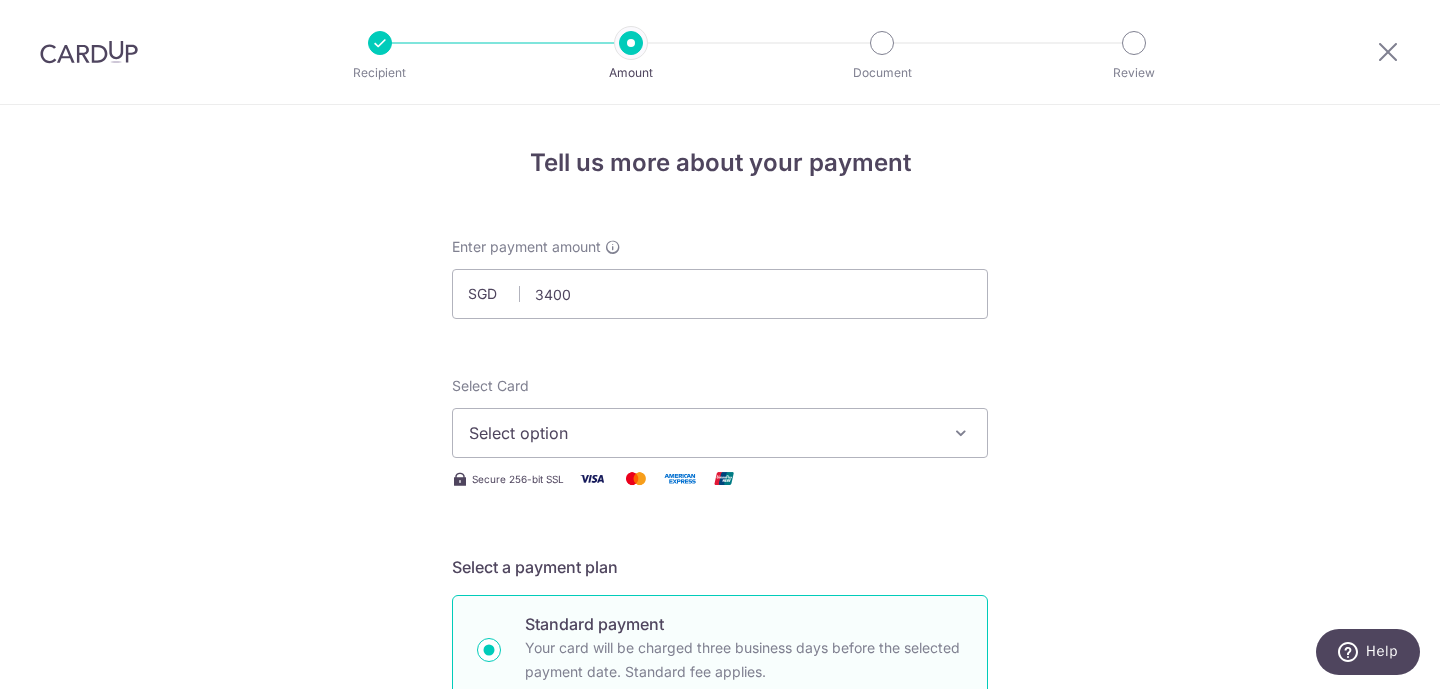 type on "3,400.00" 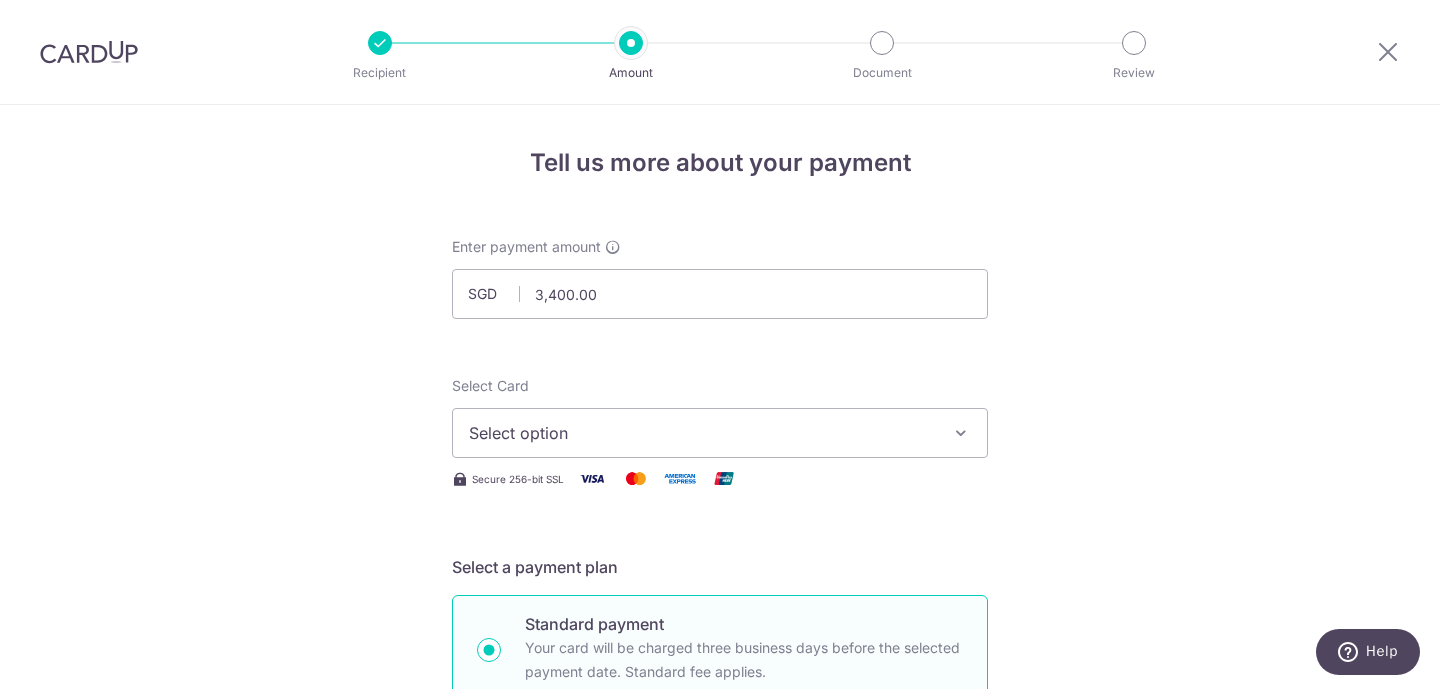 click on "Select option" at bounding box center (702, 433) 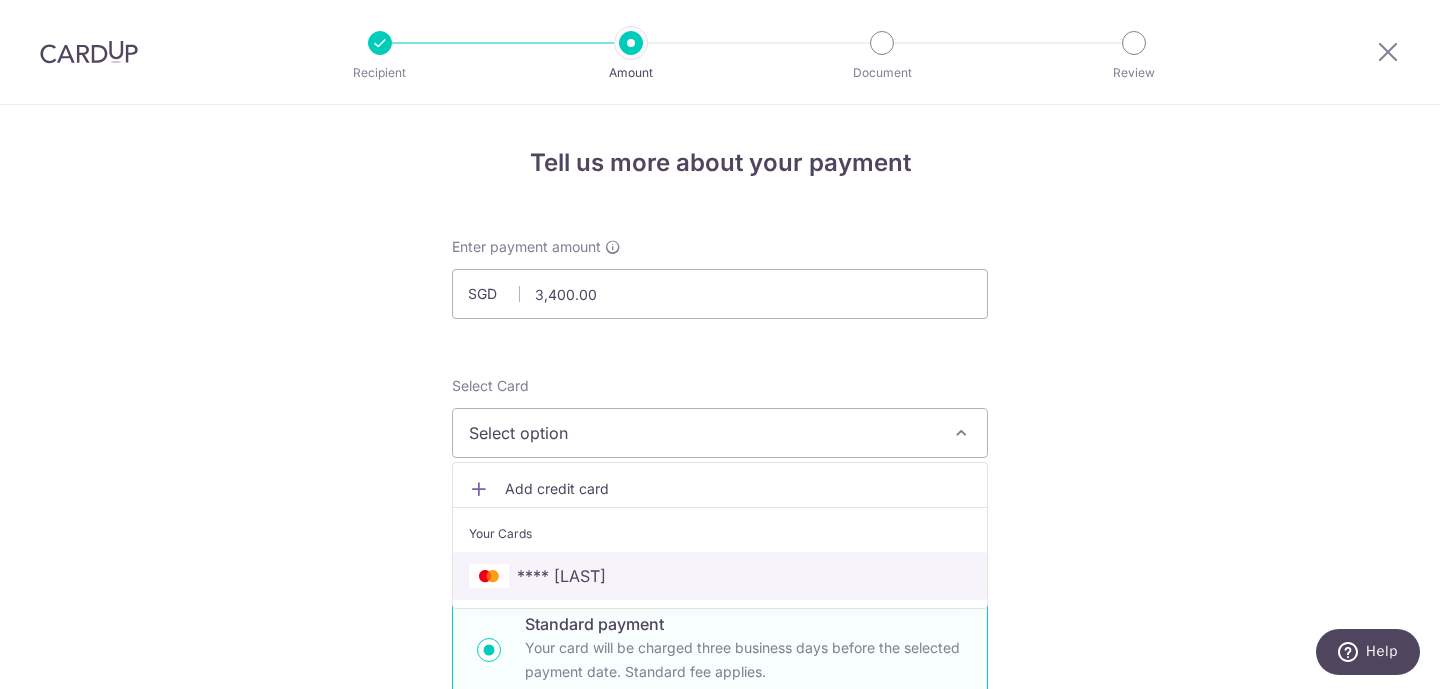 click on "**** 4332" at bounding box center [720, 576] 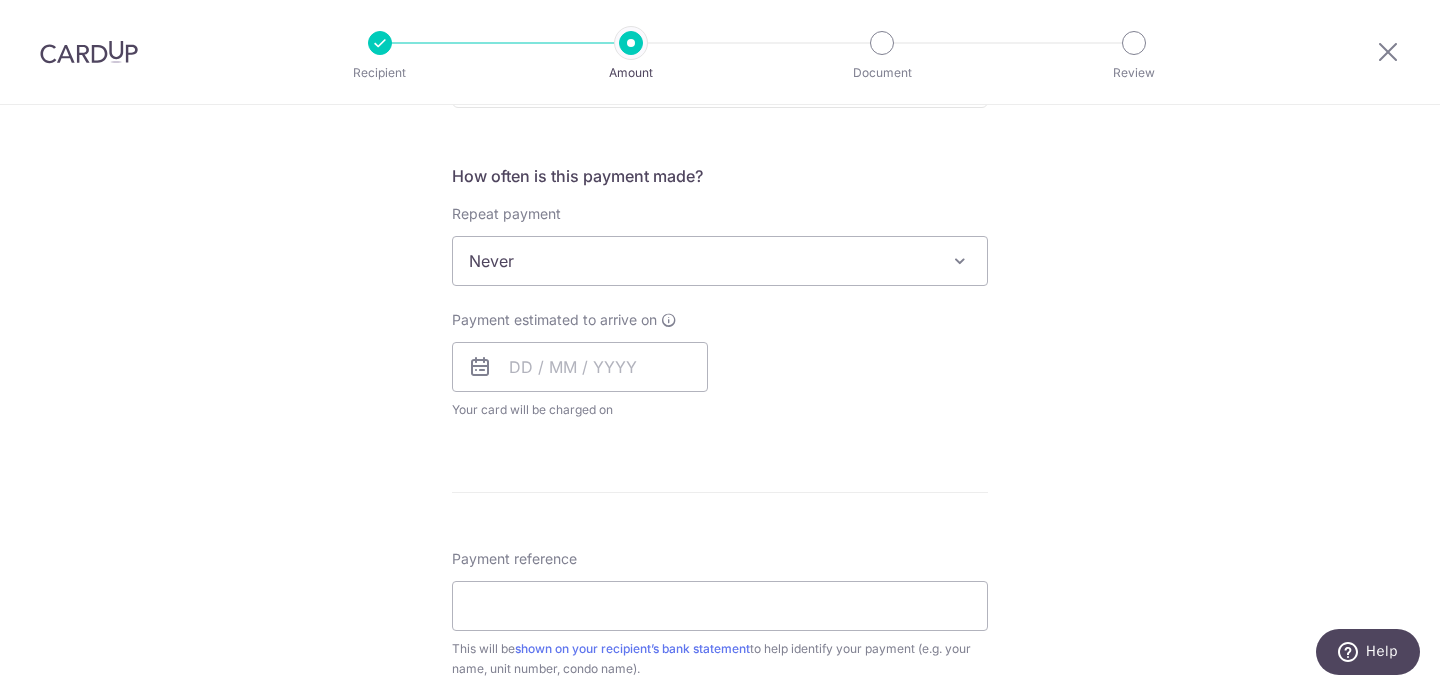 scroll, scrollTop: 766, scrollLeft: 0, axis: vertical 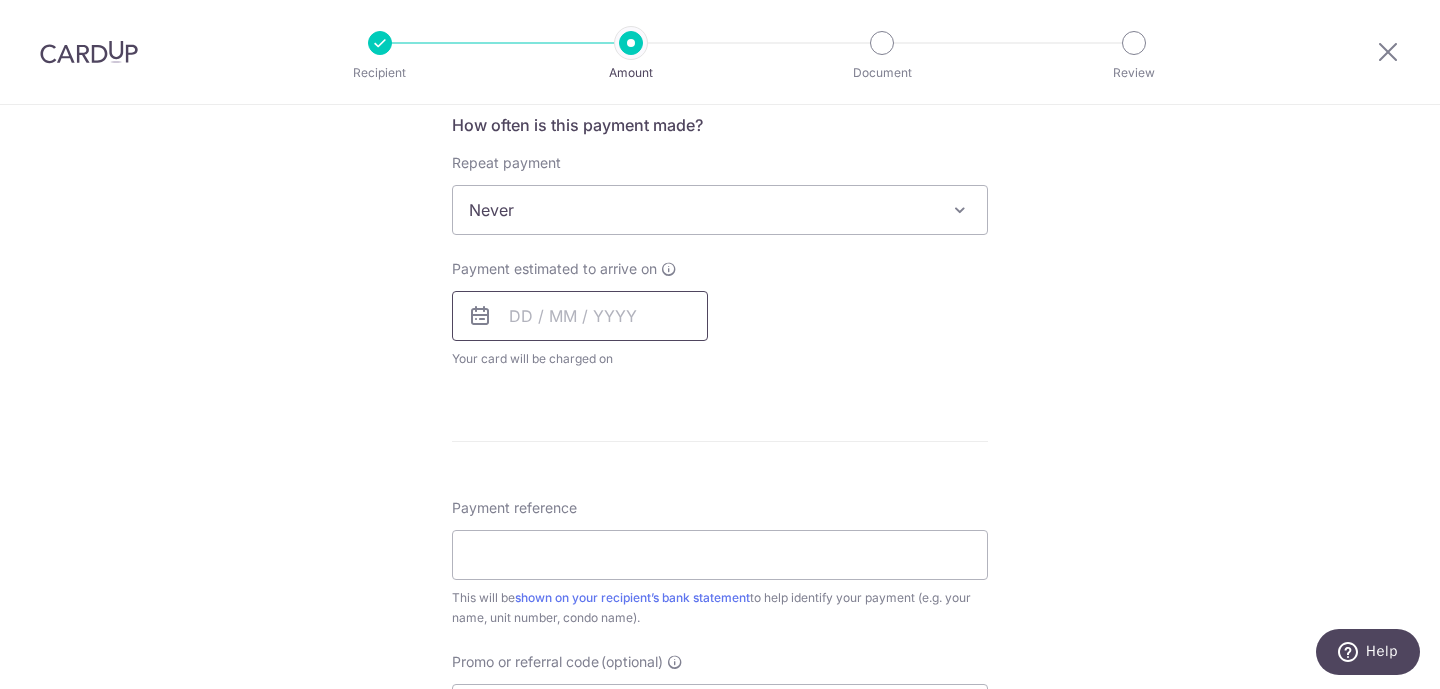 click at bounding box center (580, 316) 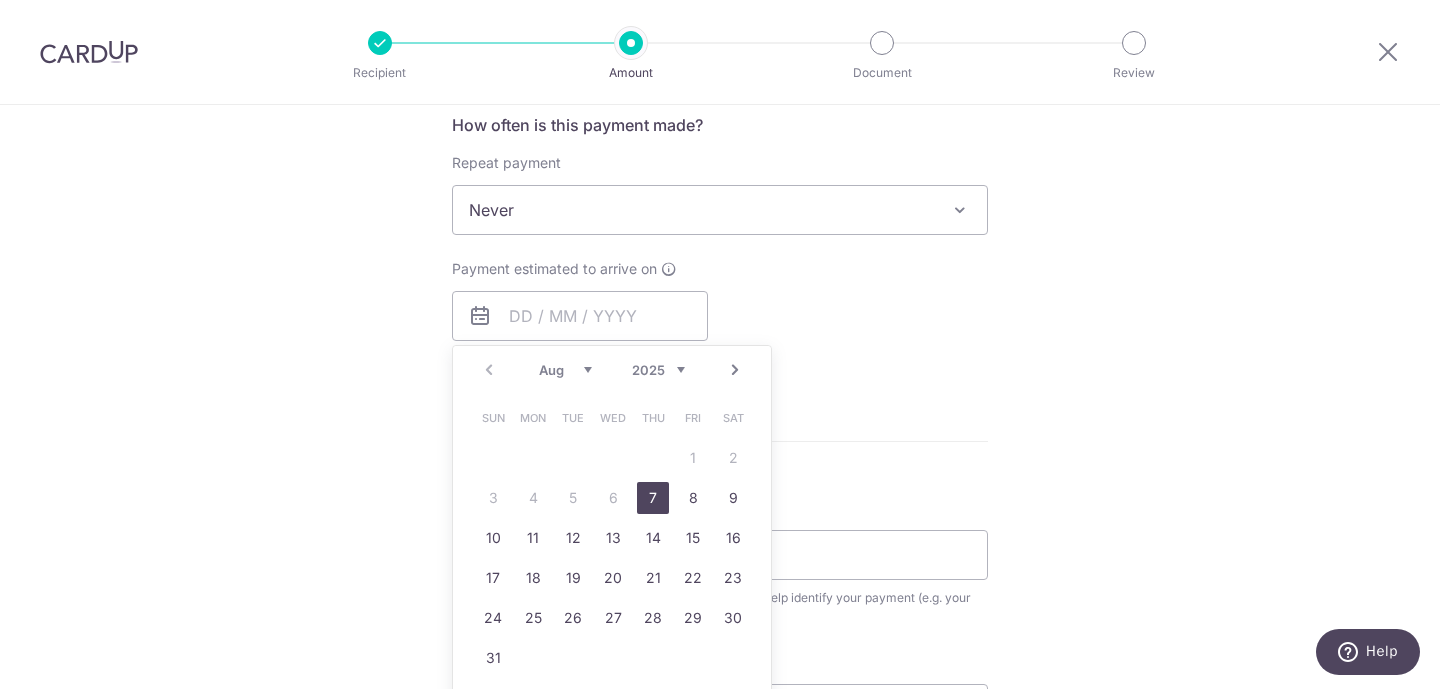 click on "Payment estimated to arrive on
Prev Next Aug Sep Oct Nov Dec 2025 2026 2027 2028 2029 2030 2031 2032 2033 2034 2035 Sun Mon Tue Wed Thu Fri Sat           1 2 3 4 5 6 7 8 9 10 11 12 13 14 15 16 17 18 19 20 21 22 23 24 25 26 27 28 29 30 31             Why are some dates not available?
Your card will be charged on   for the first payment
* If your payment is funded by  9:00am SGT on Tuesday 05/08/2025
05/08/2025
No. of Payments" at bounding box center [720, 314] 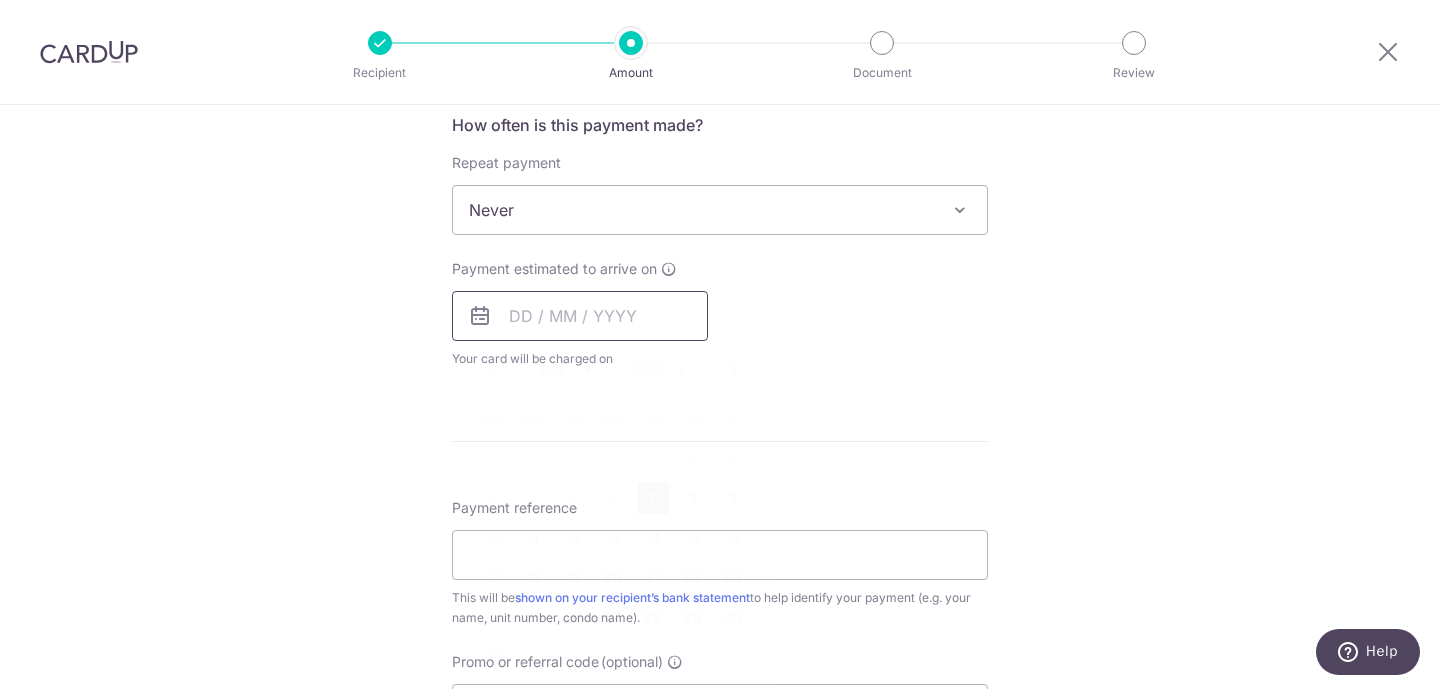 click at bounding box center [580, 316] 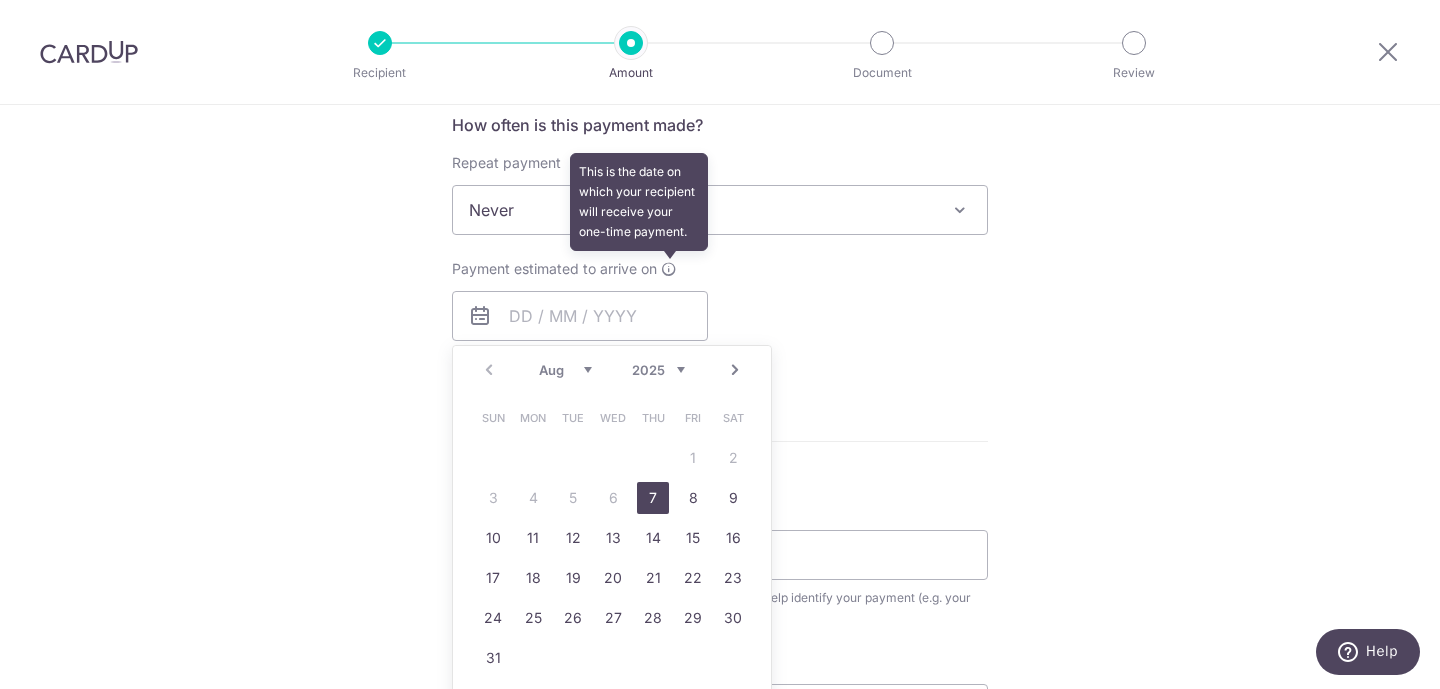 click at bounding box center [669, 269] 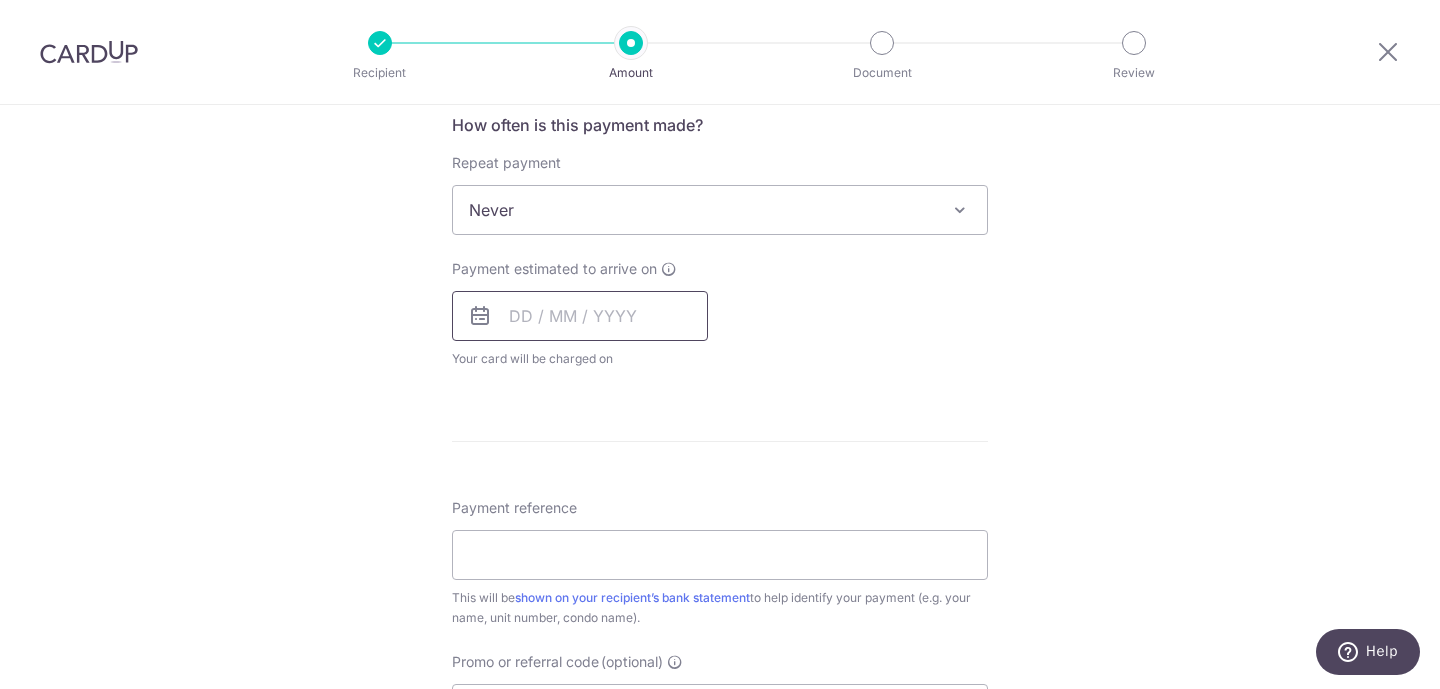 click at bounding box center [580, 316] 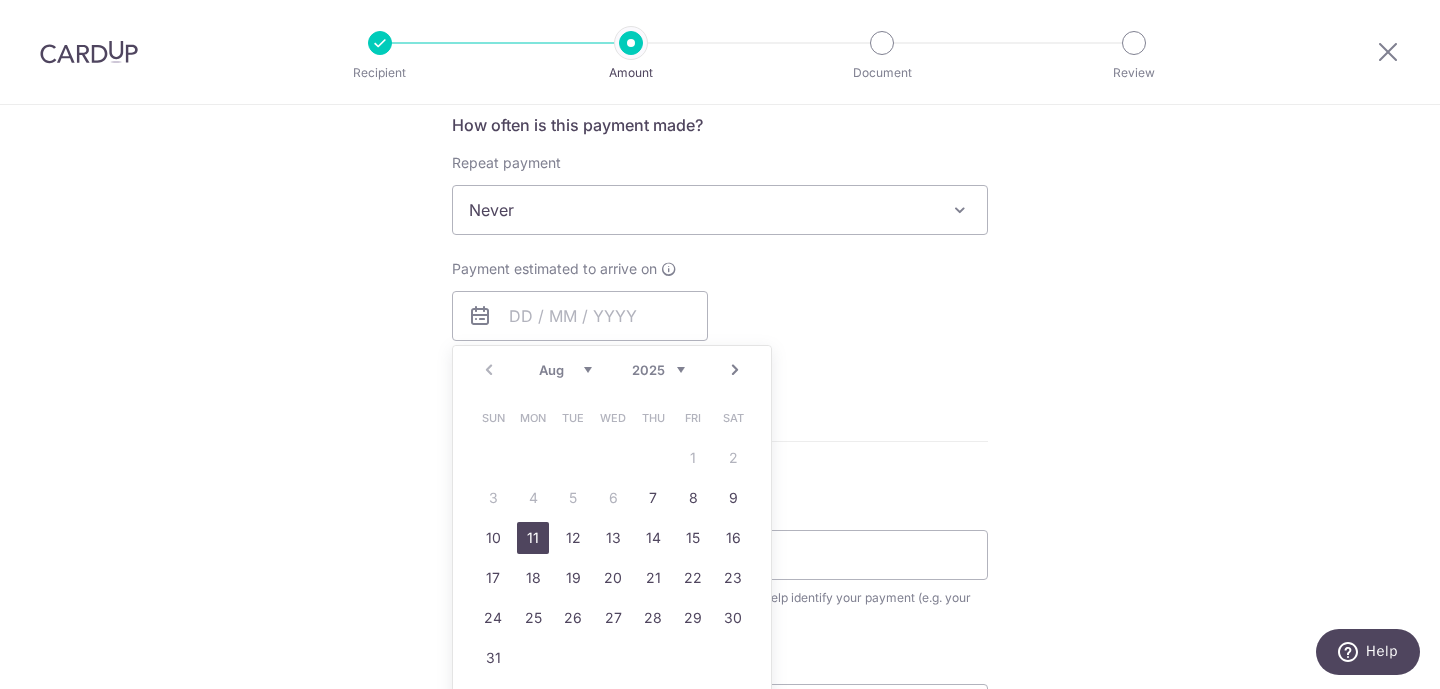 click on "11" at bounding box center [533, 538] 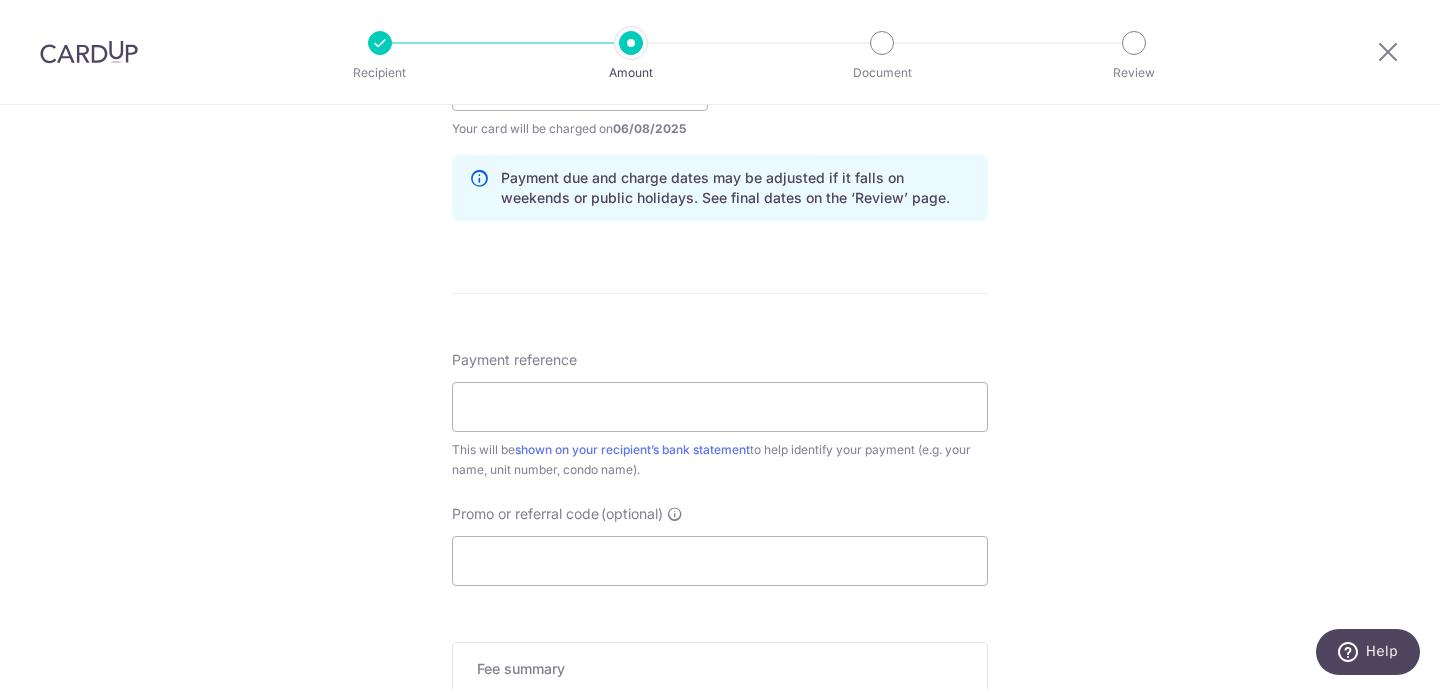 scroll, scrollTop: 997, scrollLeft: 0, axis: vertical 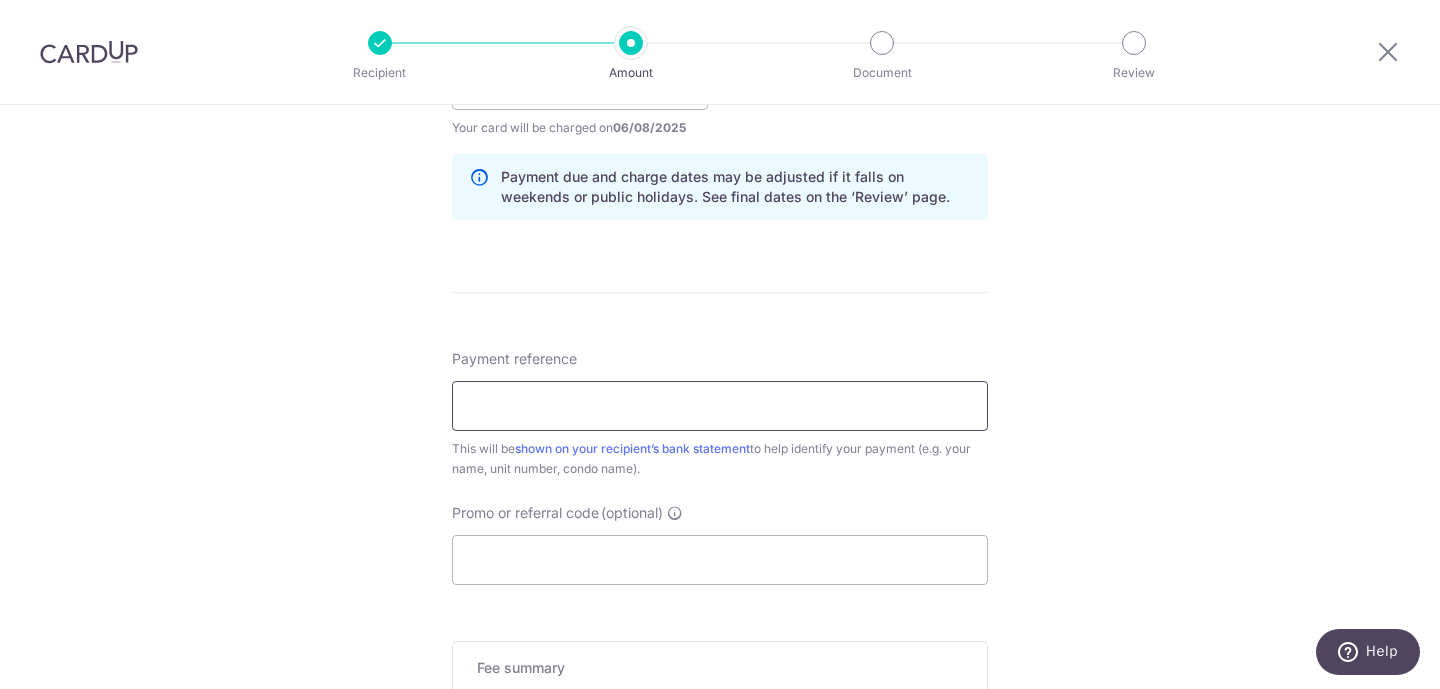 click on "Payment reference" at bounding box center (720, 406) 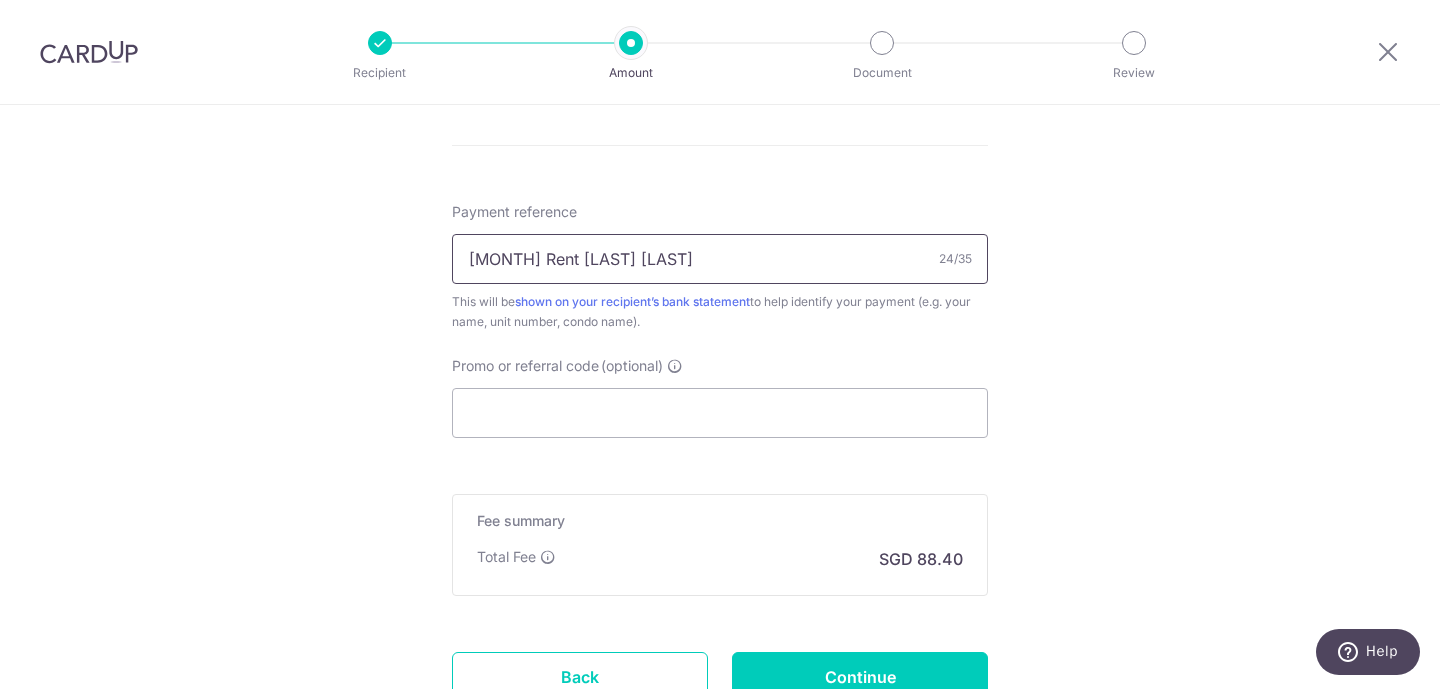 scroll, scrollTop: 1201, scrollLeft: 0, axis: vertical 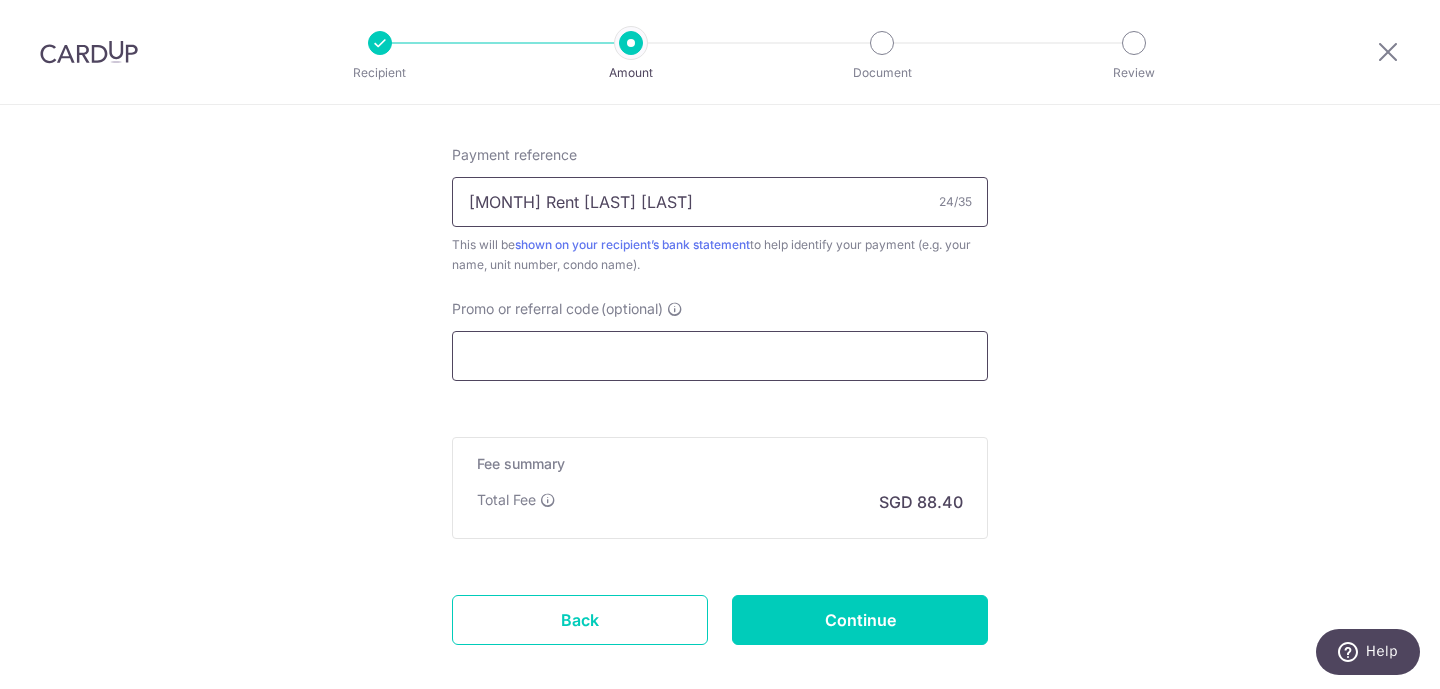 type on "August Rent Forte Suites" 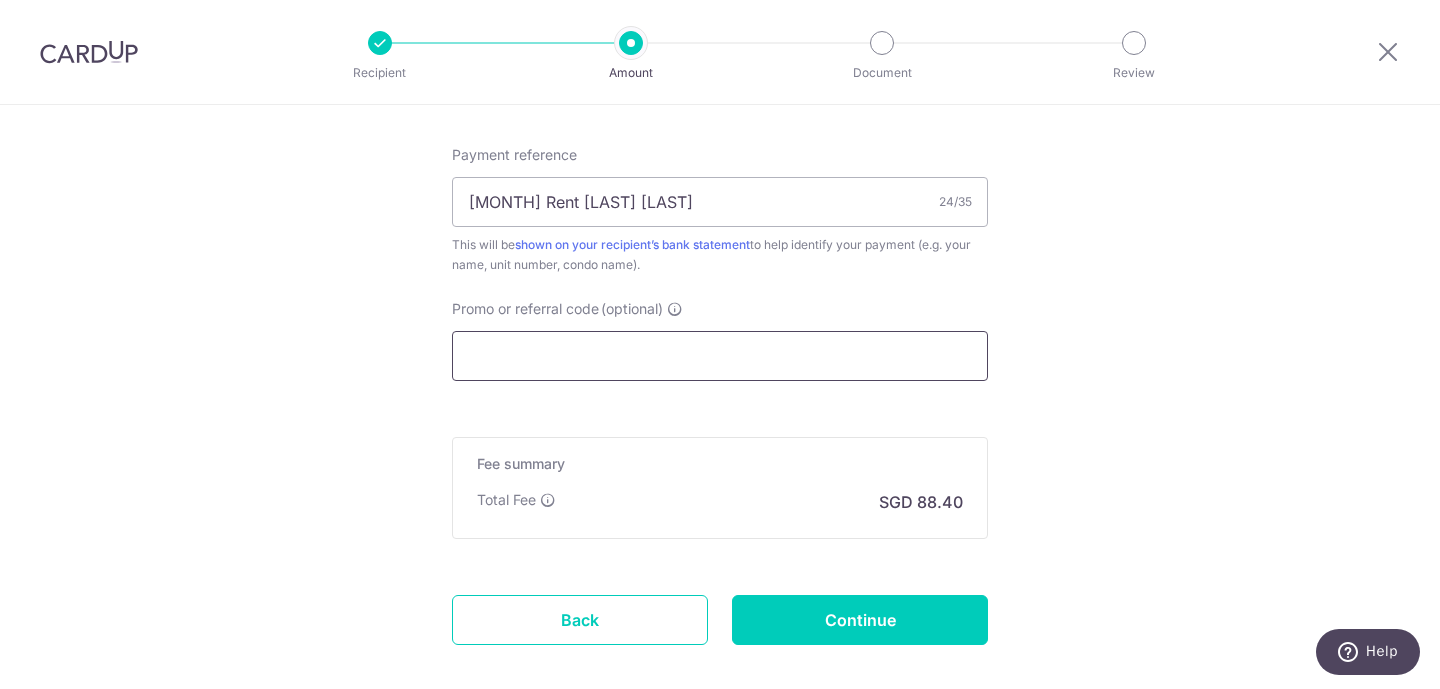 click on "Promo or referral code
(optional)" at bounding box center [720, 356] 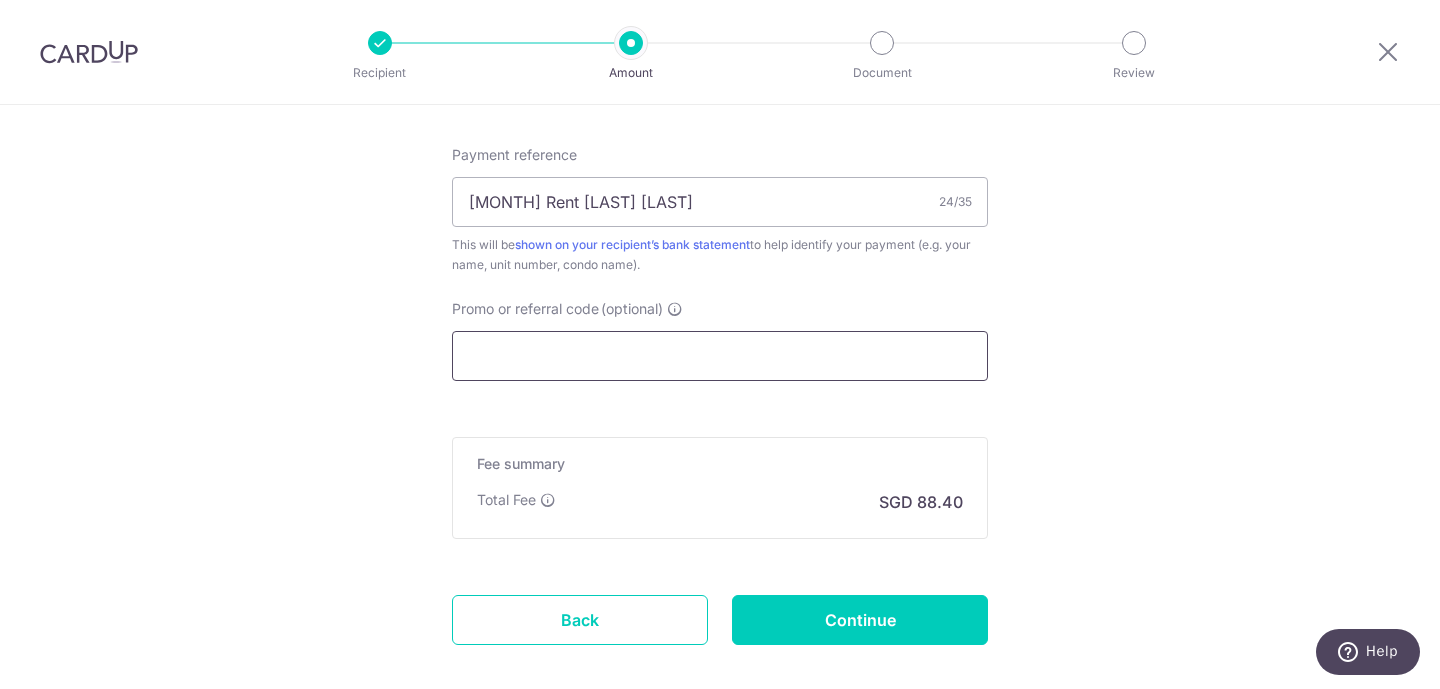 click on "Promo or referral code
(optional)" at bounding box center [720, 356] 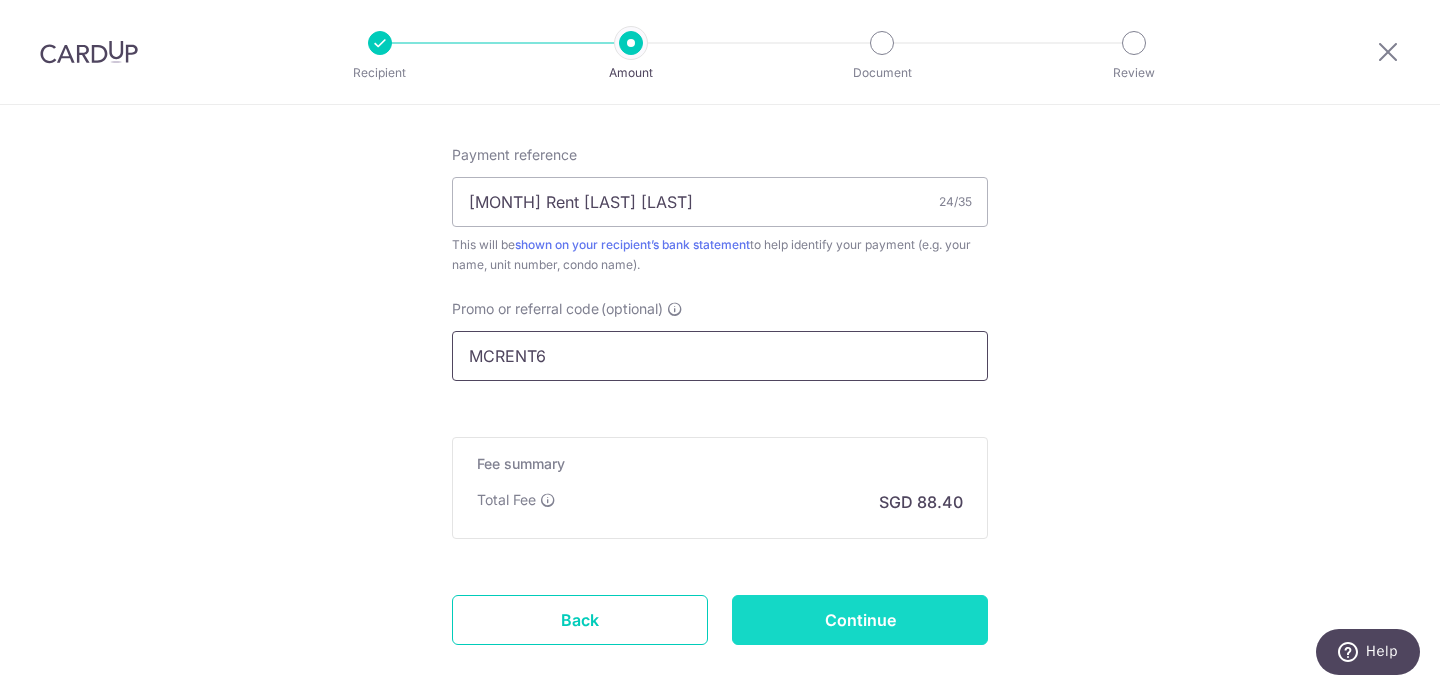 type on "MCRENT6" 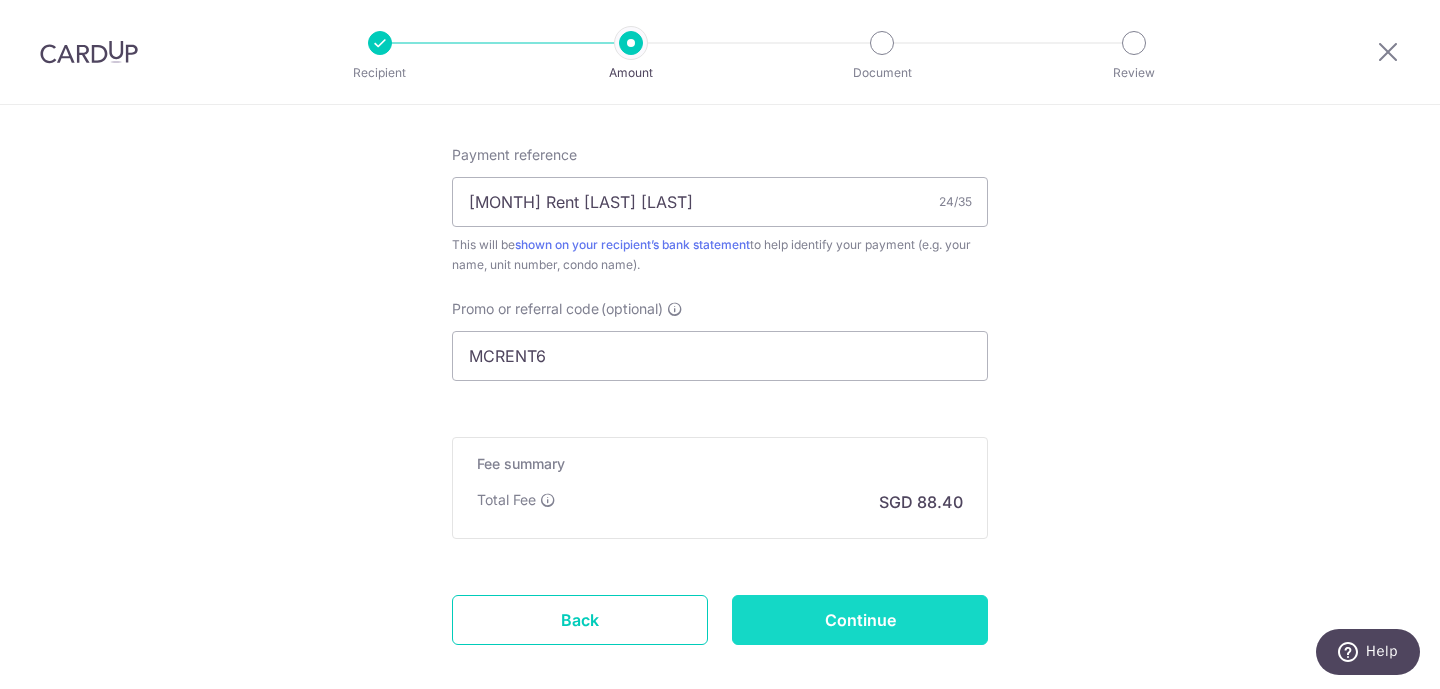 click on "Continue" at bounding box center [860, 620] 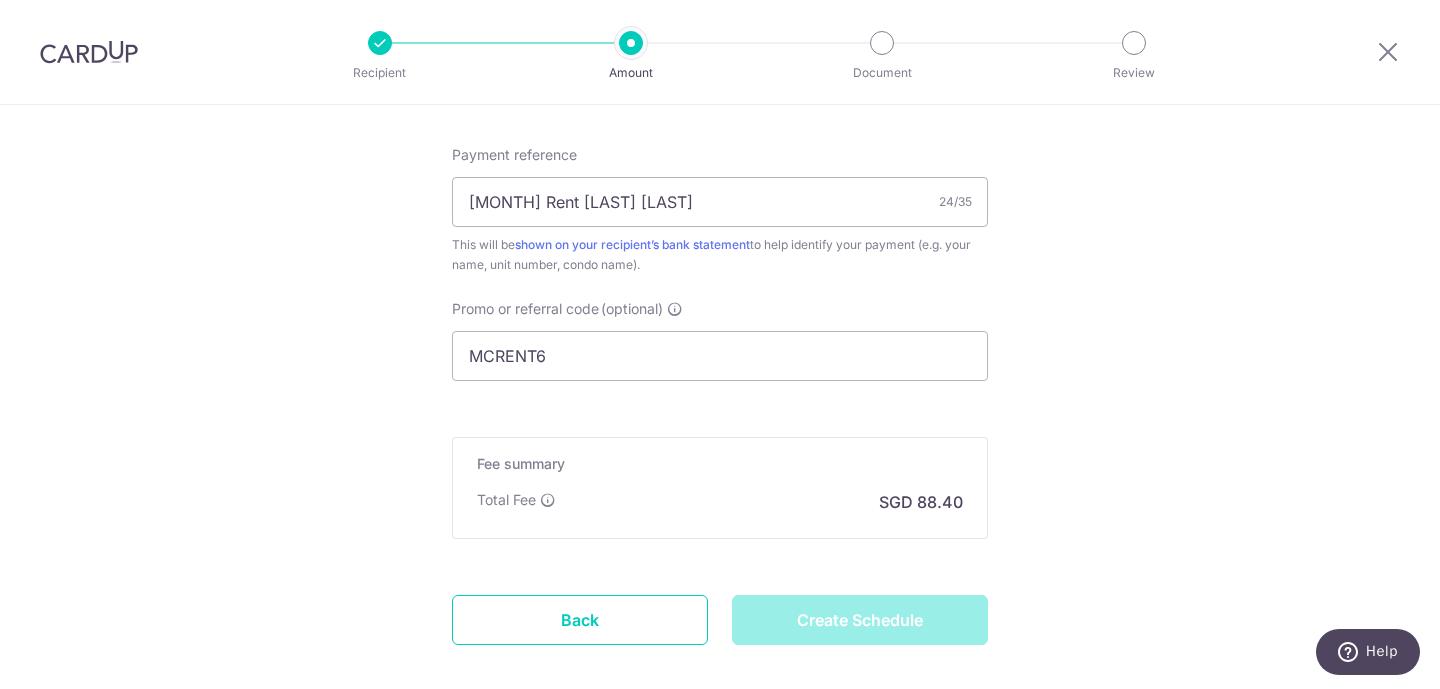 type on "Create Schedule" 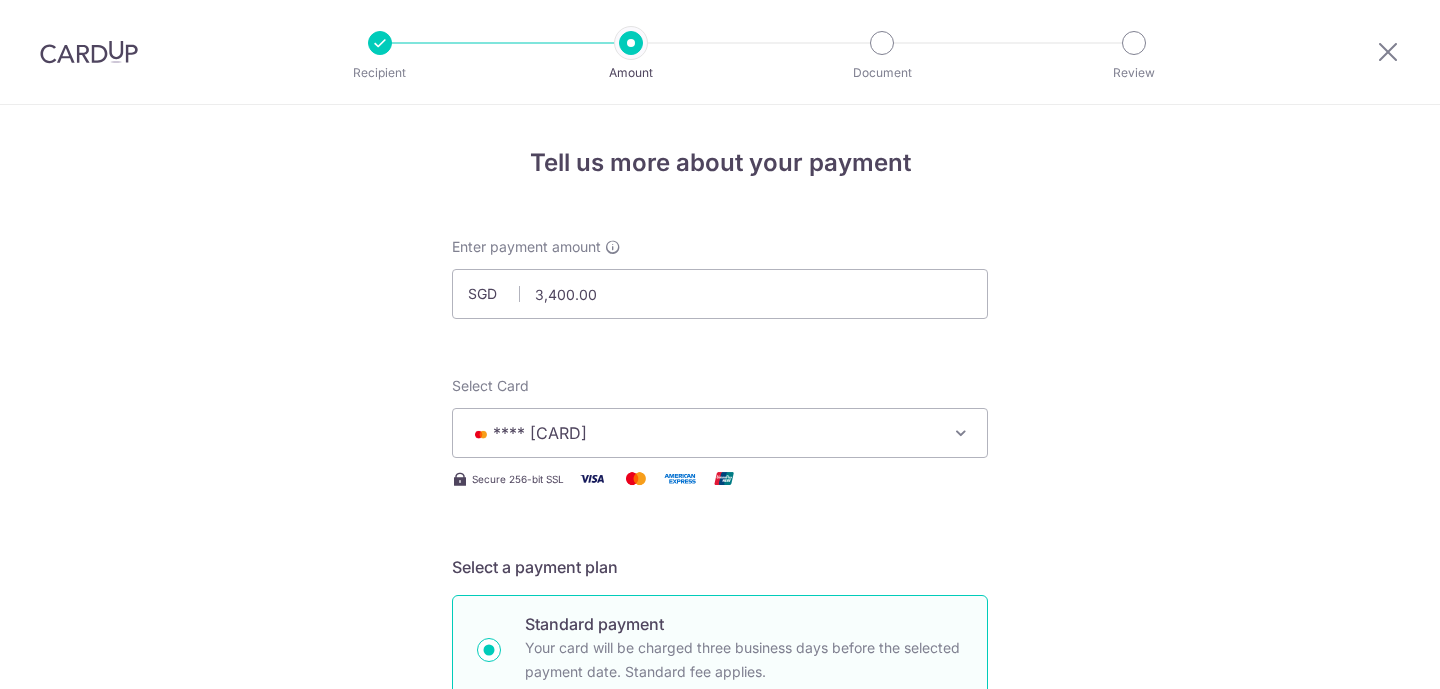 scroll, scrollTop: 0, scrollLeft: 0, axis: both 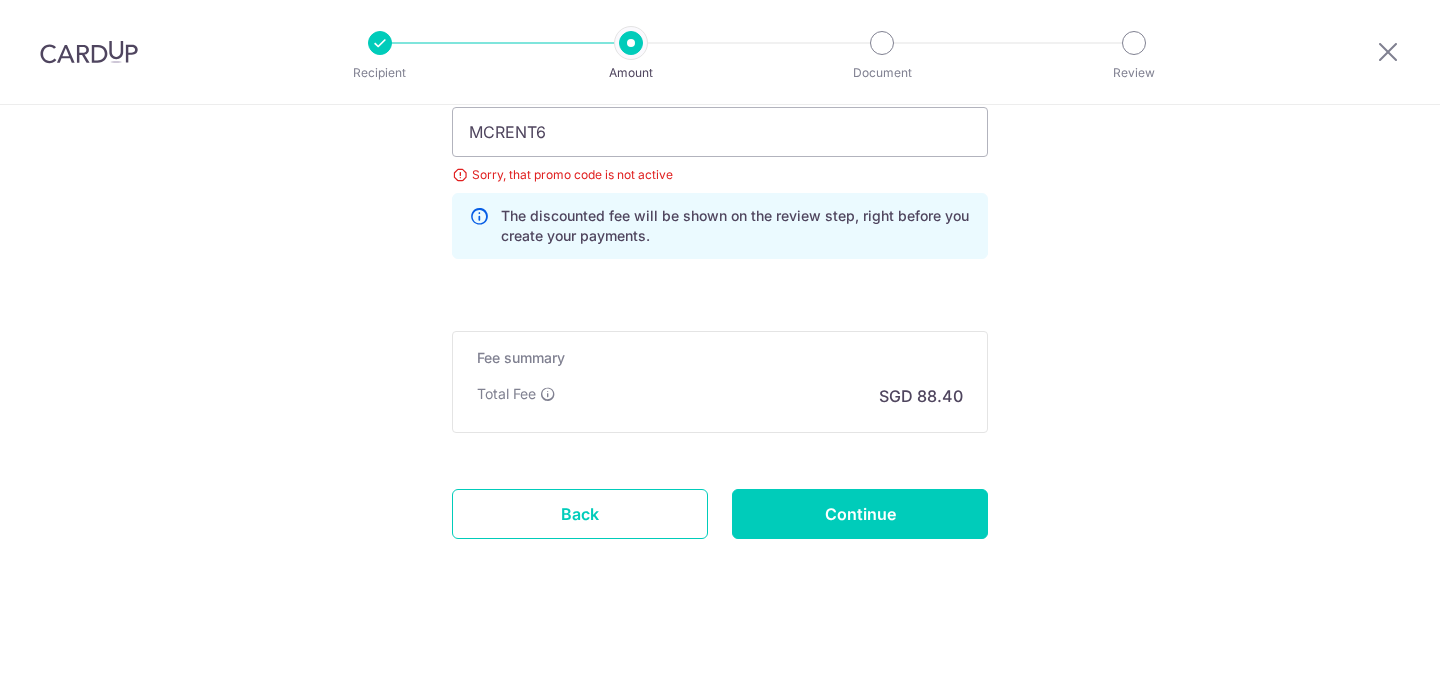 click on "MCRENT6" at bounding box center [720, 132] 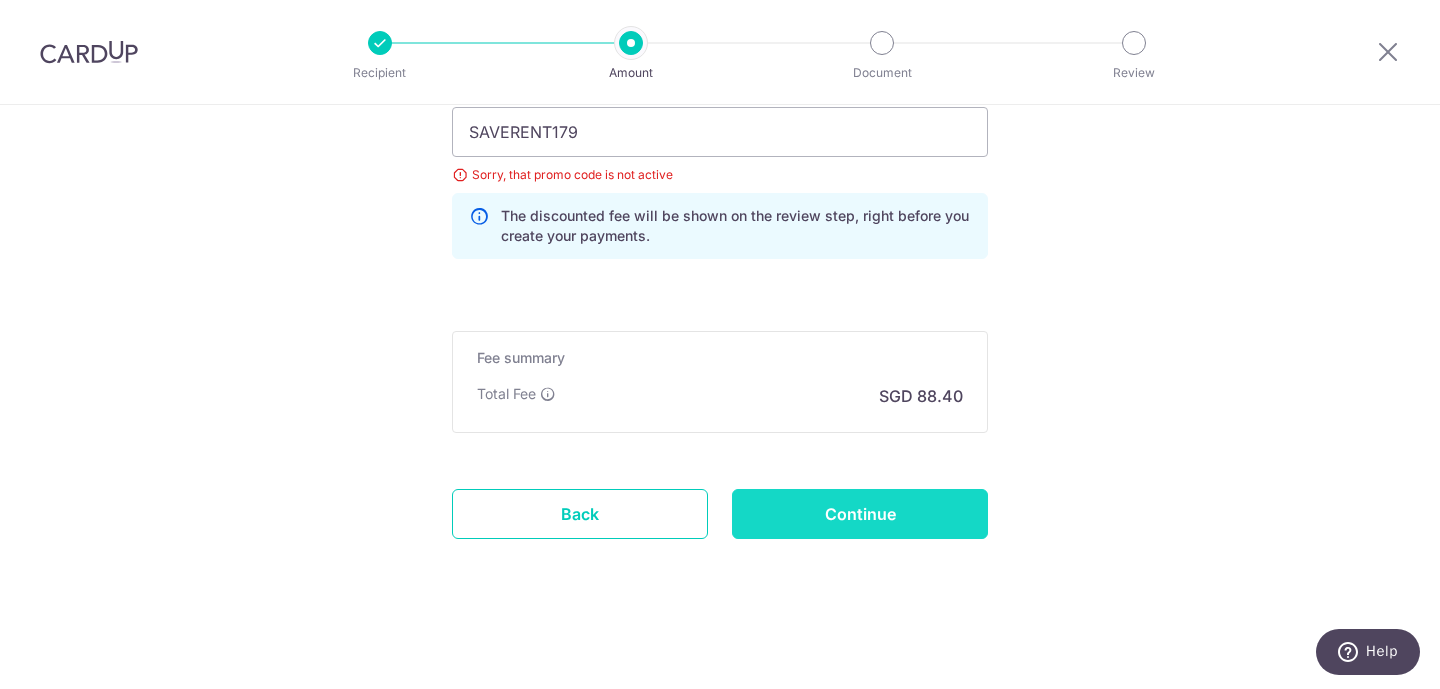 type on "SAVERENT179" 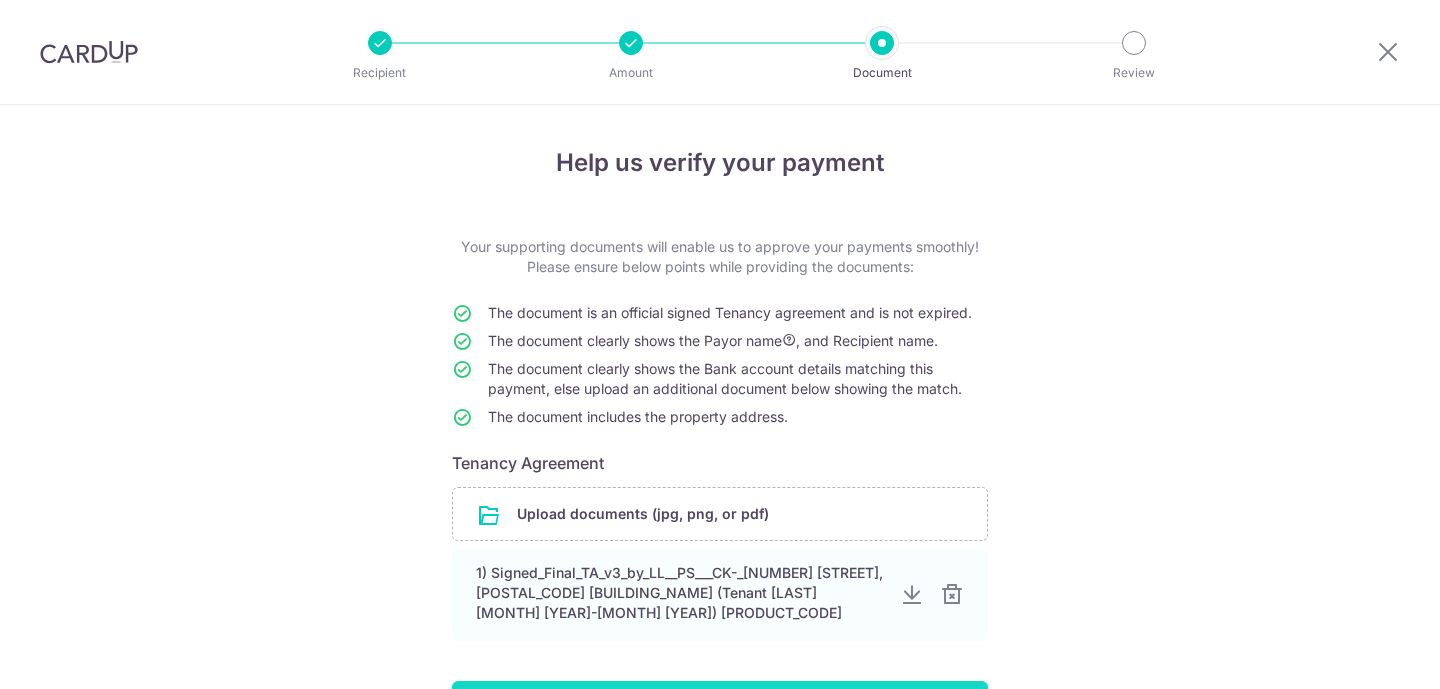 scroll, scrollTop: 0, scrollLeft: 0, axis: both 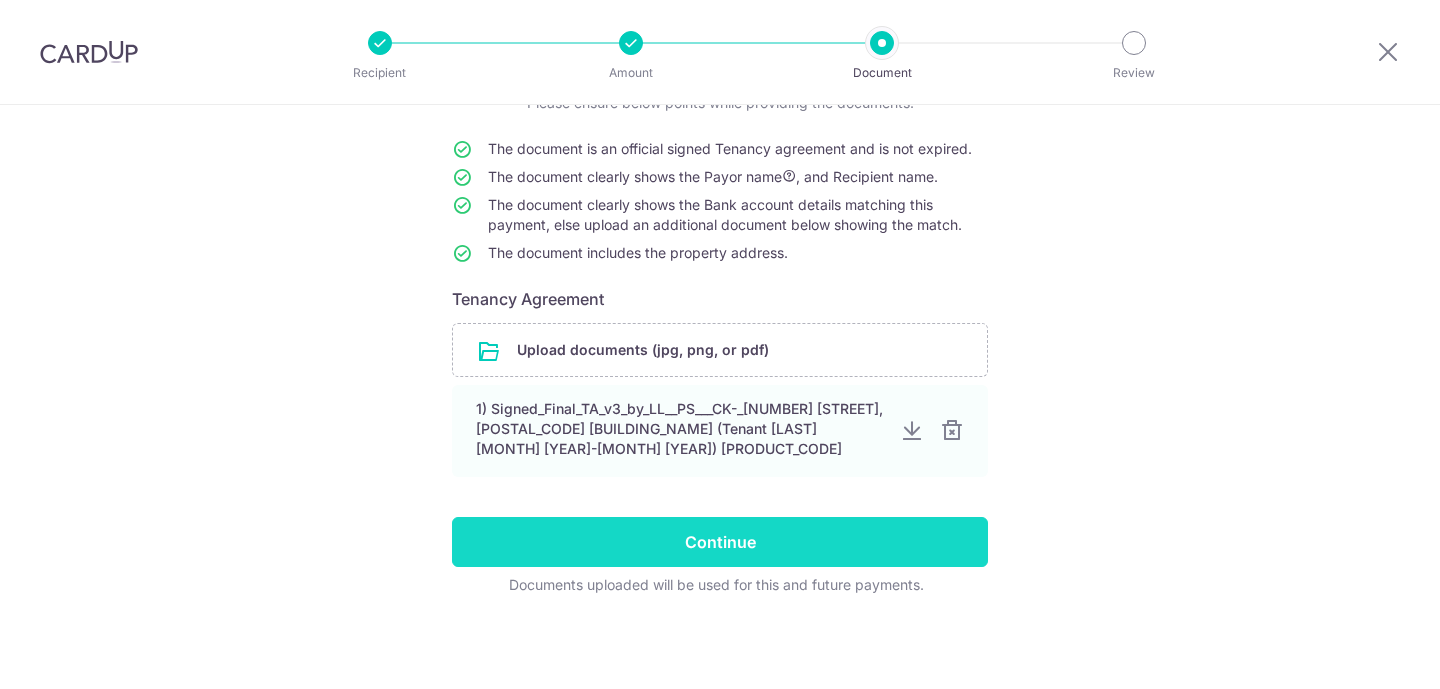 click on "Continue" at bounding box center [720, 542] 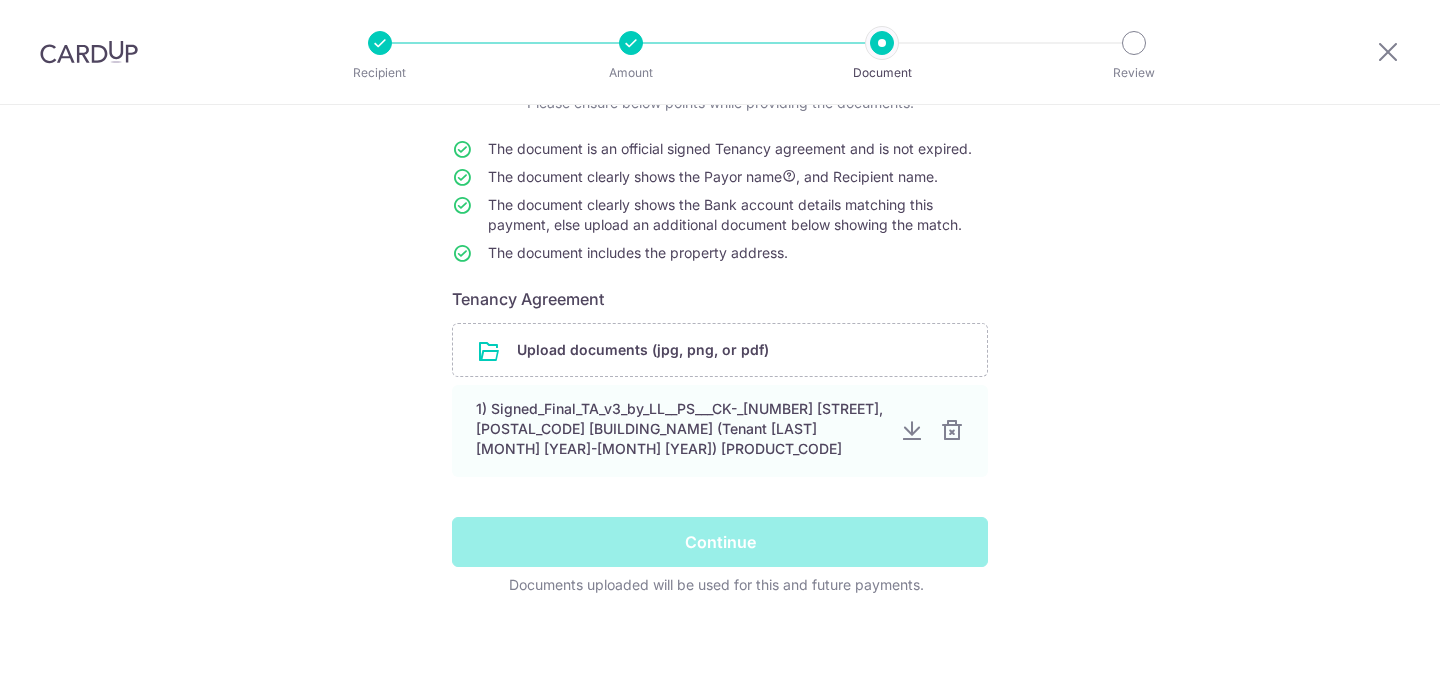 scroll, scrollTop: 0, scrollLeft: 0, axis: both 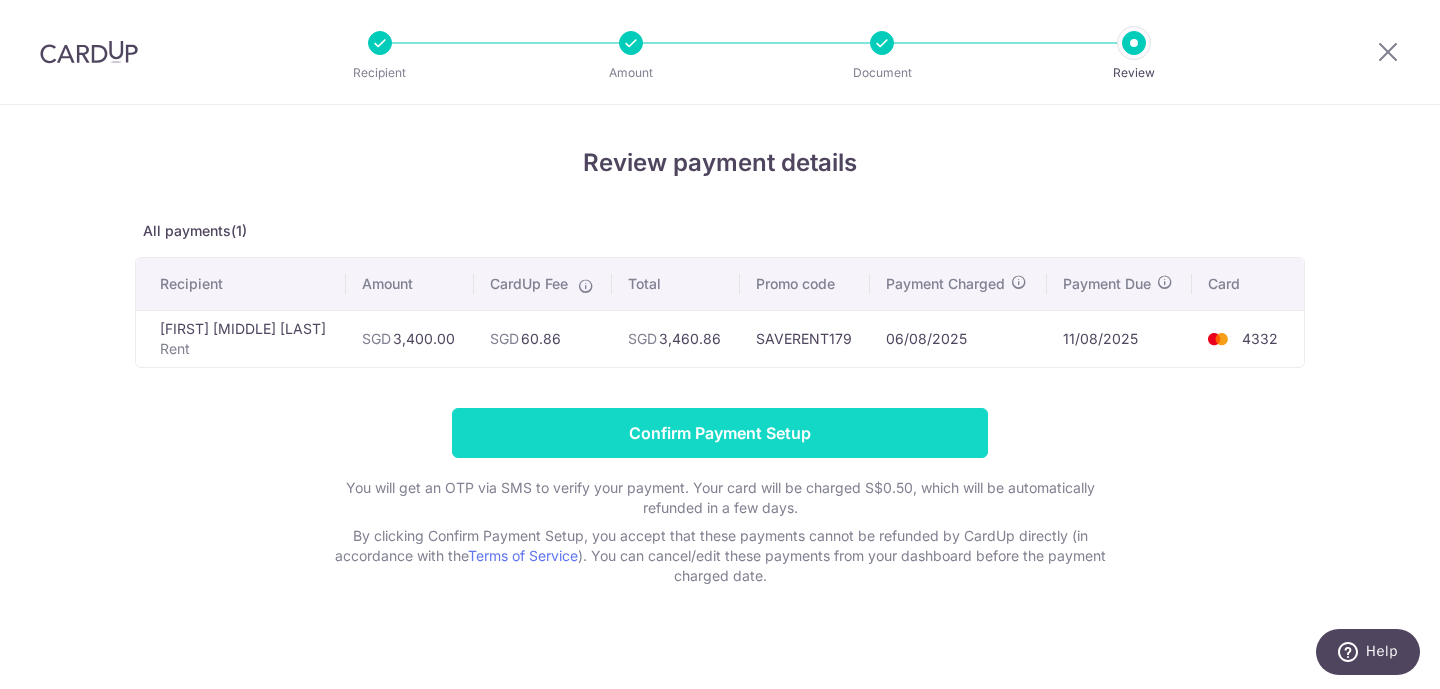 click on "Confirm Payment Setup" at bounding box center (720, 433) 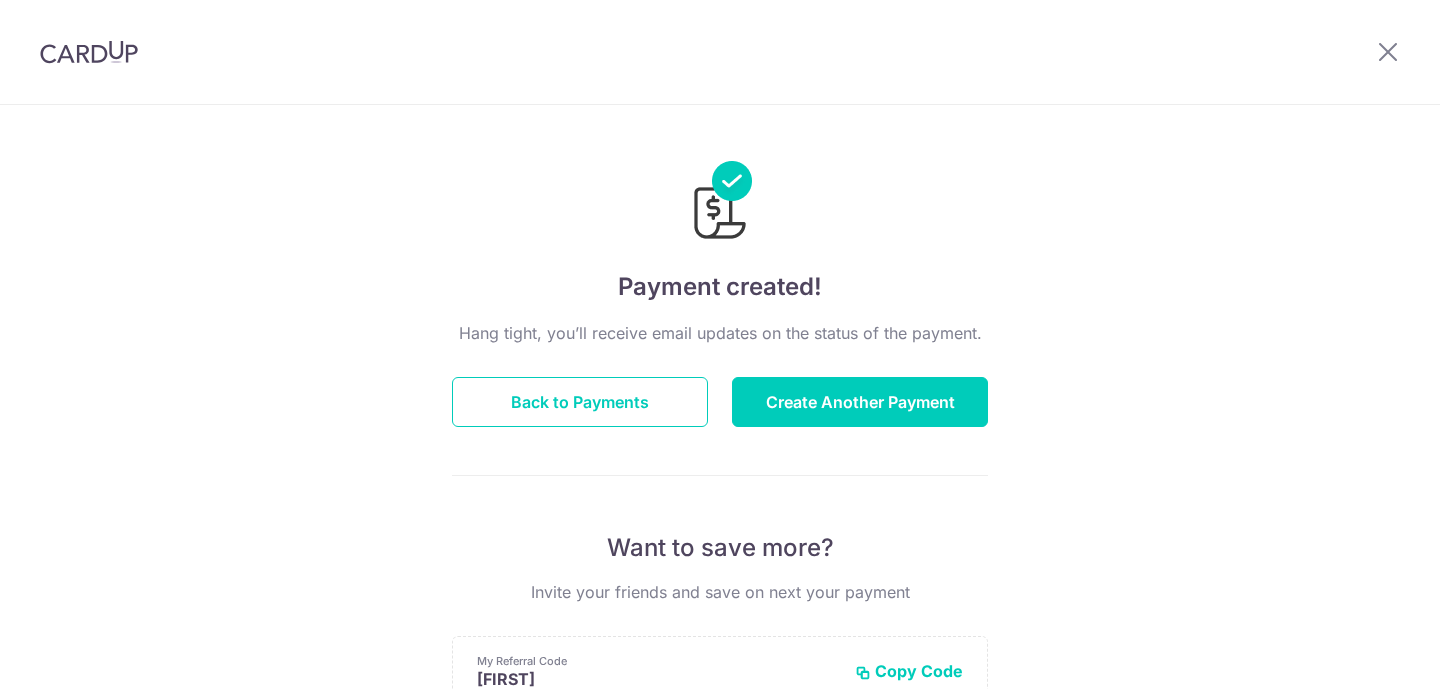 scroll, scrollTop: 0, scrollLeft: 0, axis: both 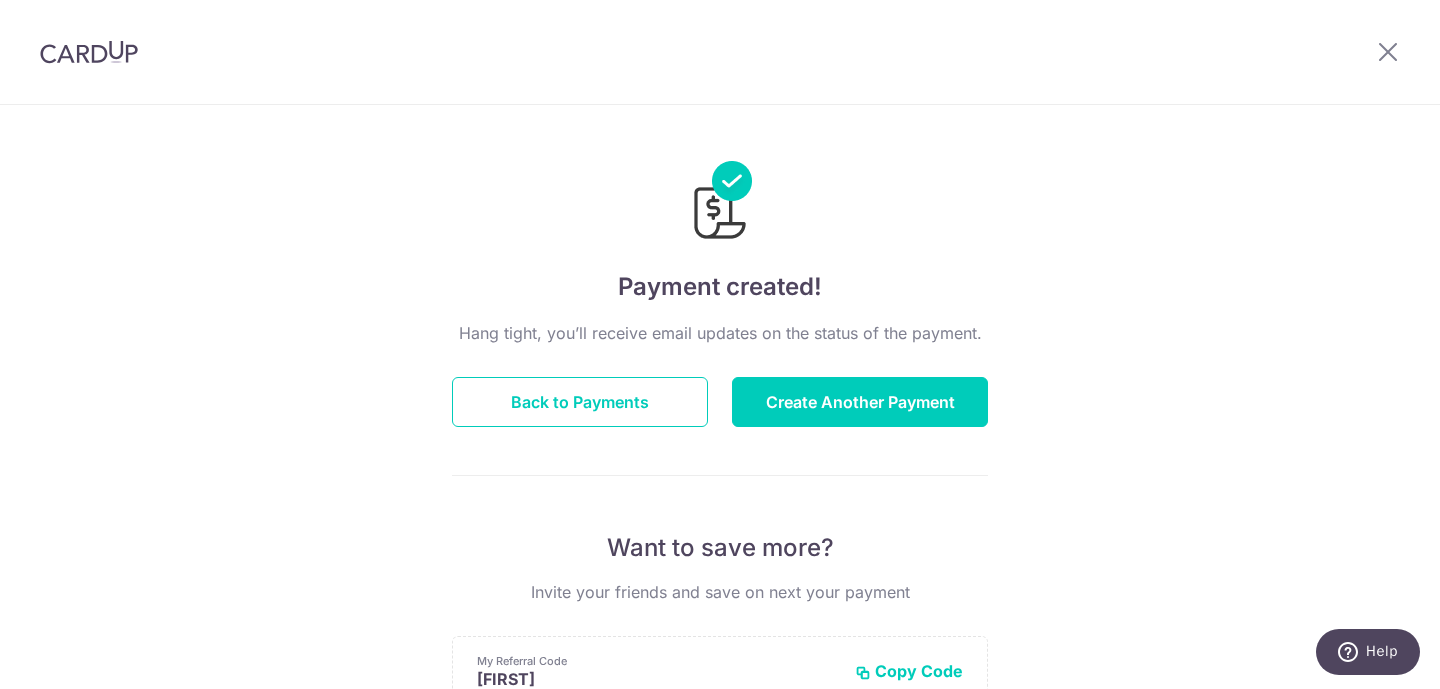 click at bounding box center (89, 52) 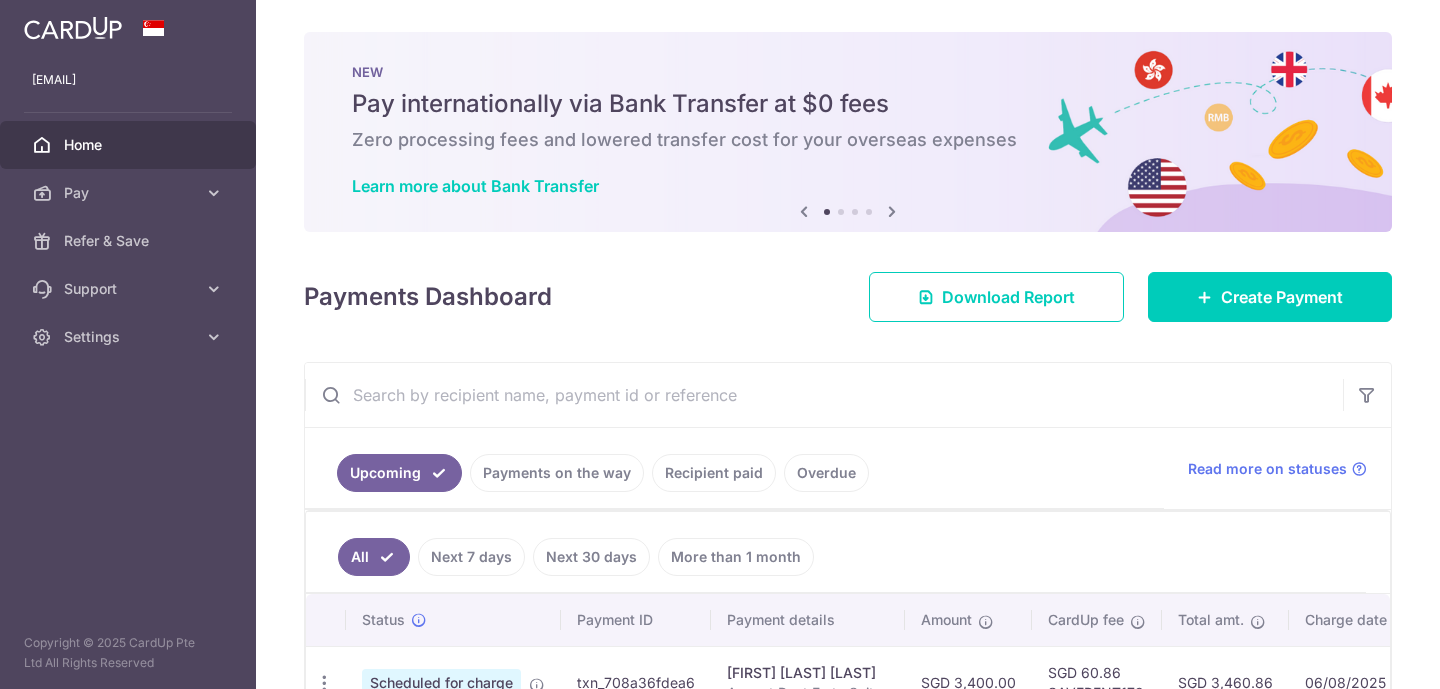 scroll, scrollTop: 0, scrollLeft: 0, axis: both 